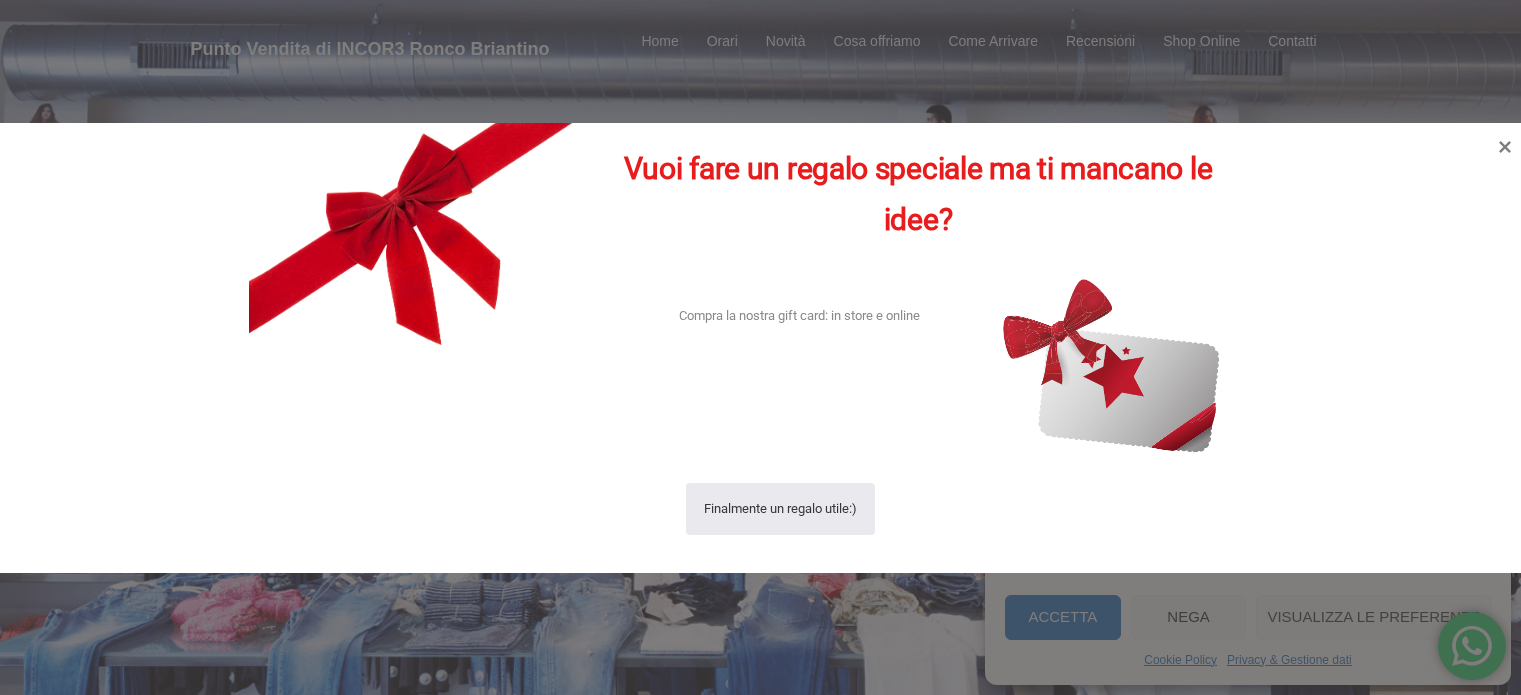 scroll, scrollTop: 0, scrollLeft: 0, axis: both 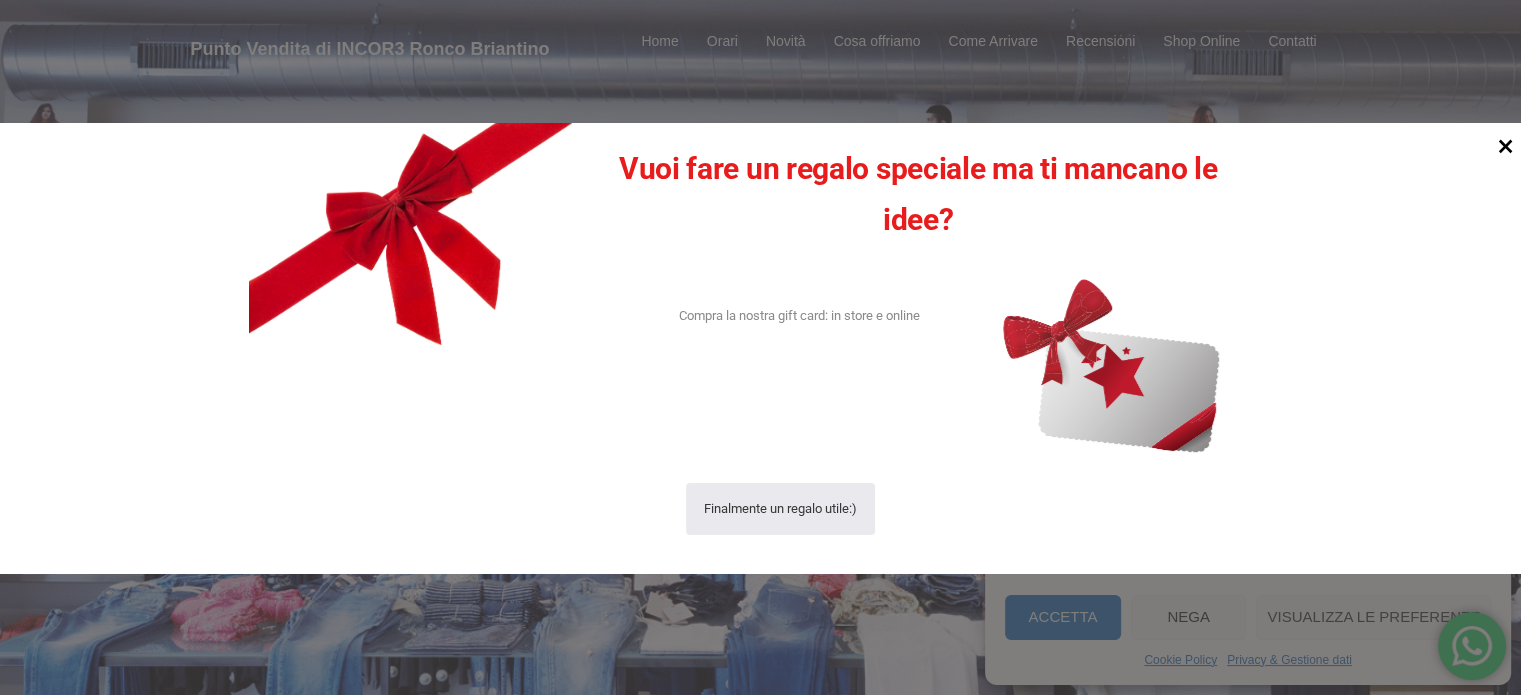 click 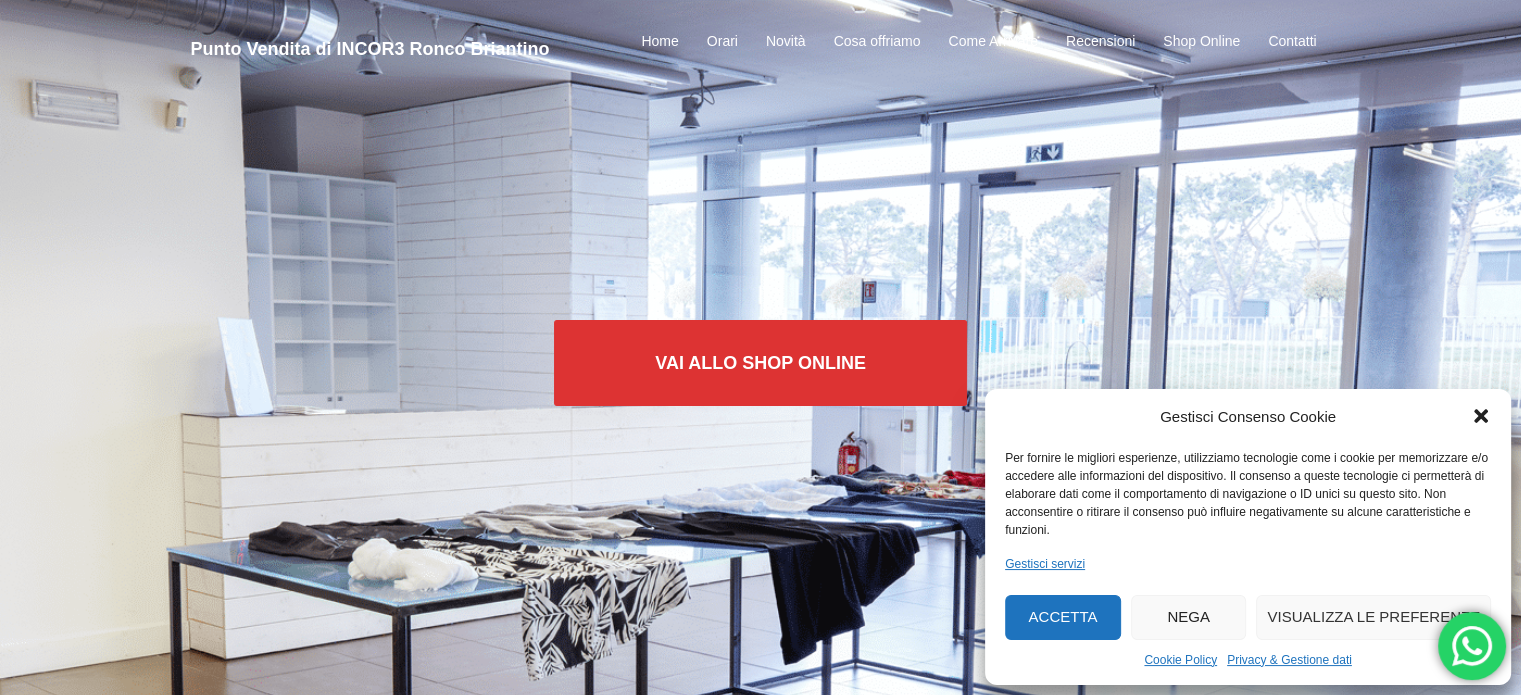 click on "Nega" at bounding box center [1189, 617] 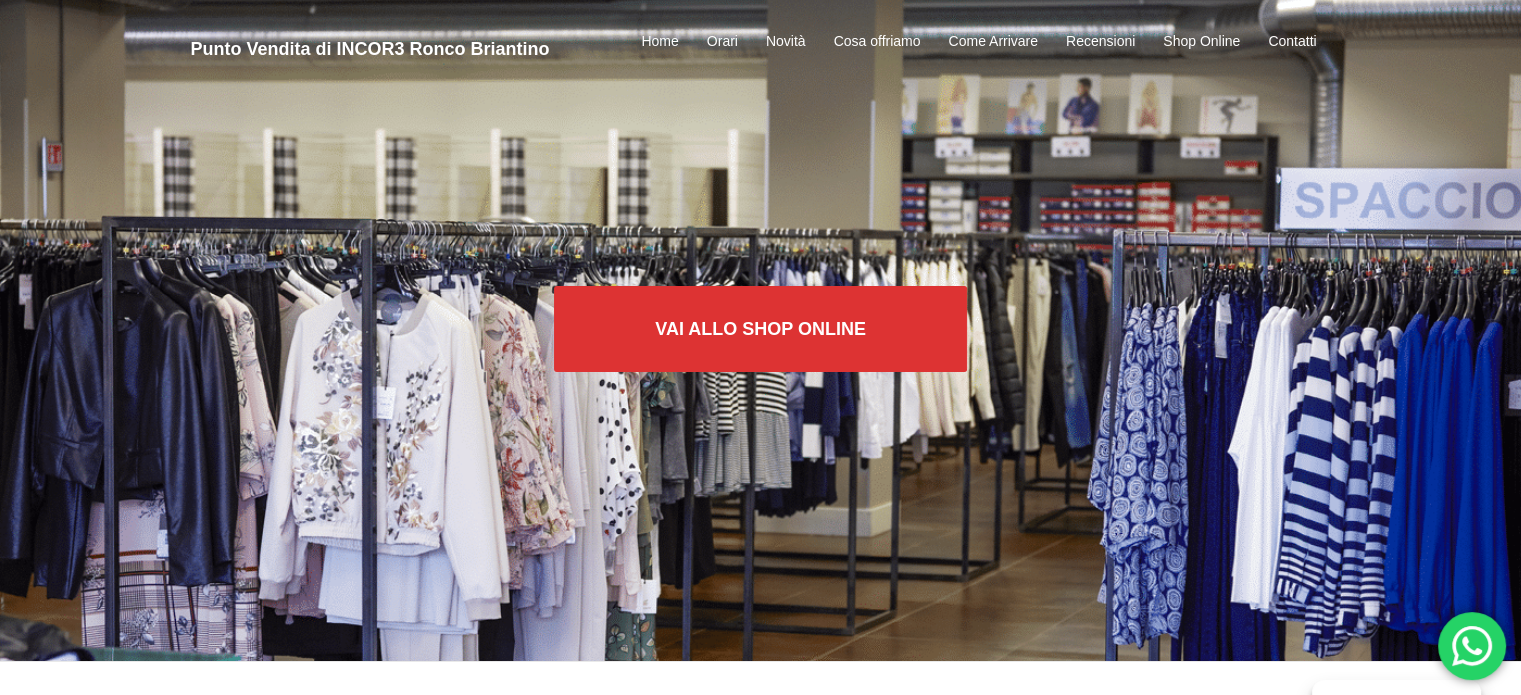 scroll, scrollTop: 0, scrollLeft: 0, axis: both 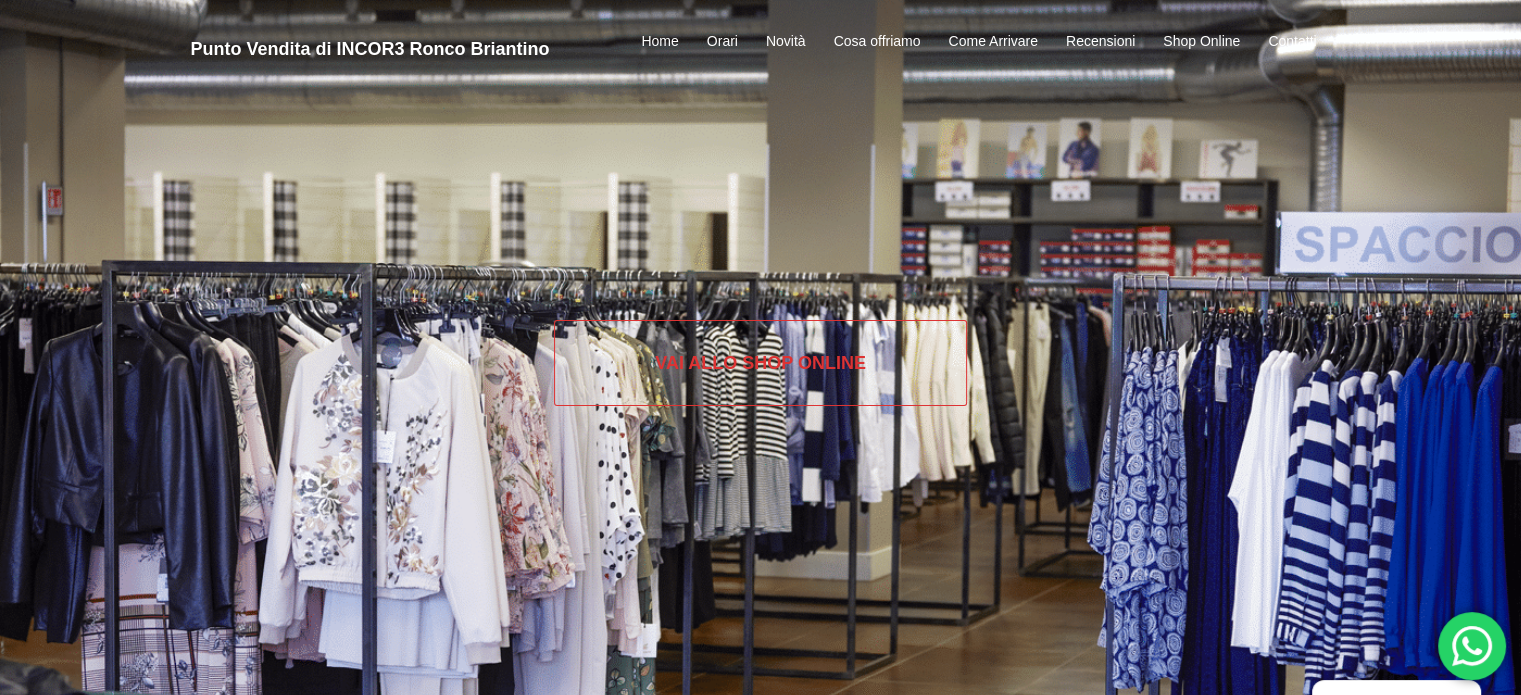 click on "Vai allo SHOP ONLINE" at bounding box center [760, 363] 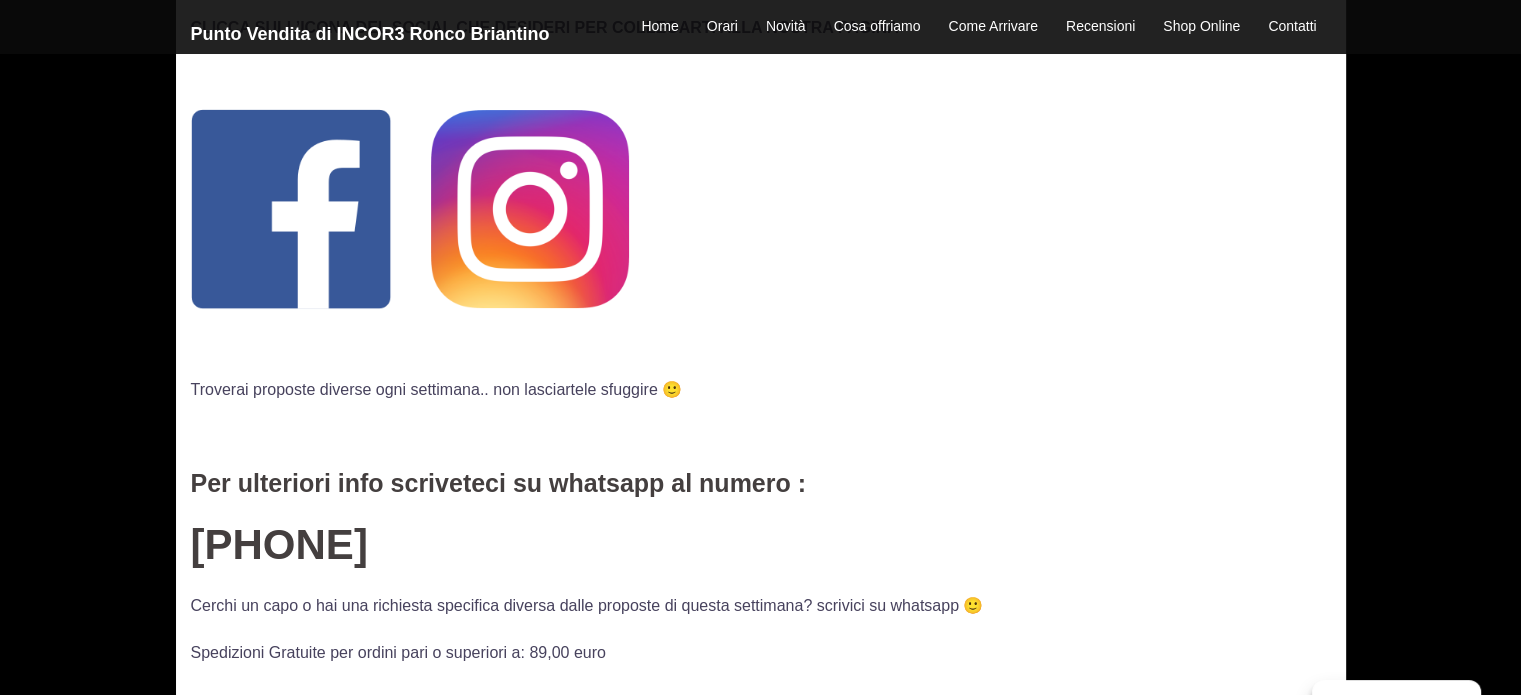 scroll, scrollTop: 300, scrollLeft: 0, axis: vertical 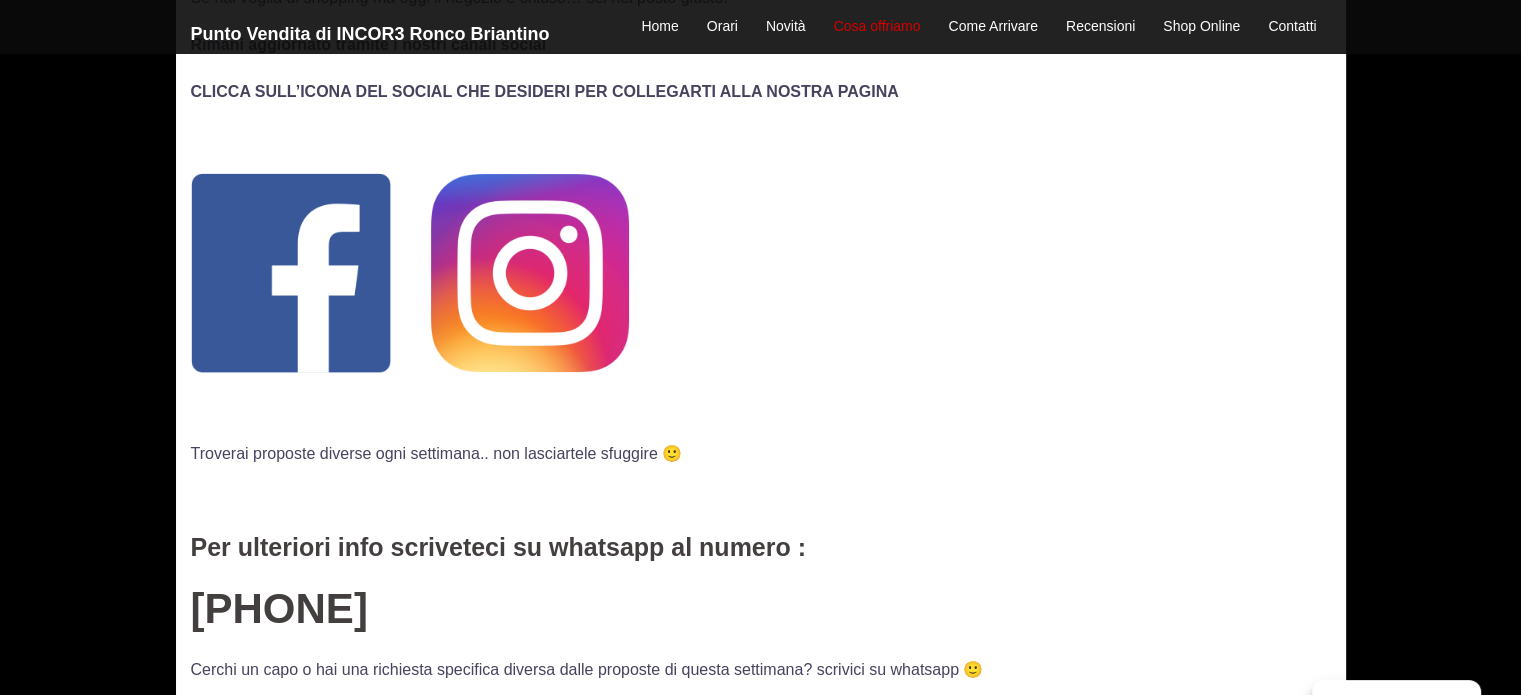 click on "Cosa offriamo" at bounding box center (877, 27) 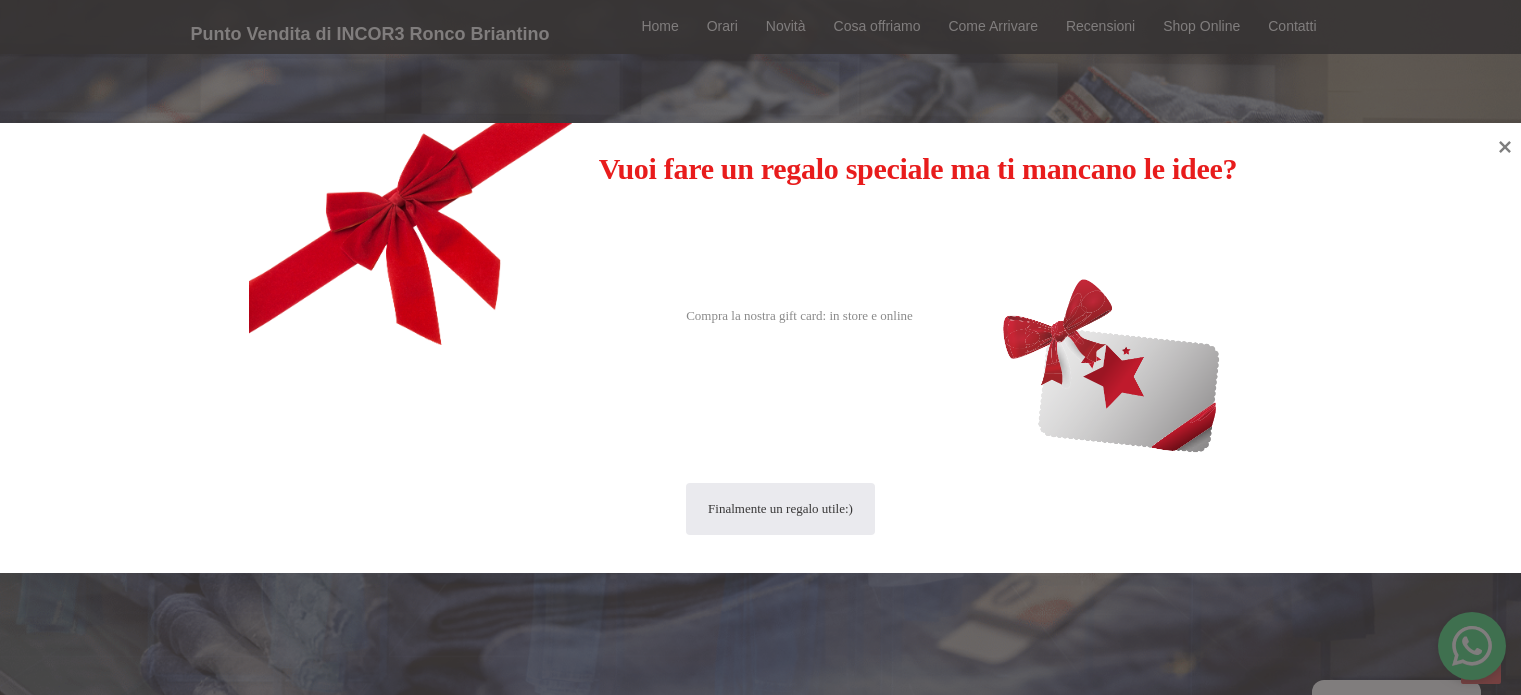 scroll, scrollTop: 2133, scrollLeft: 0, axis: vertical 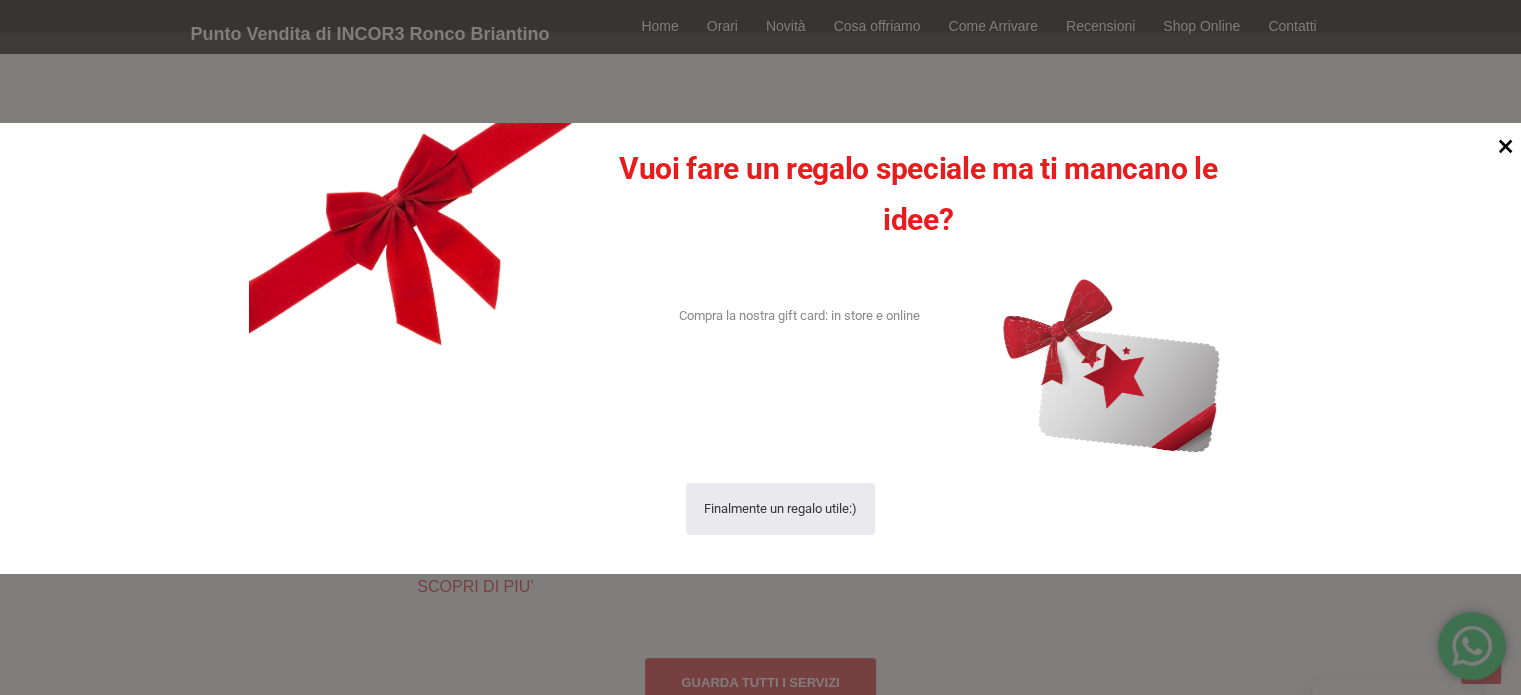 click 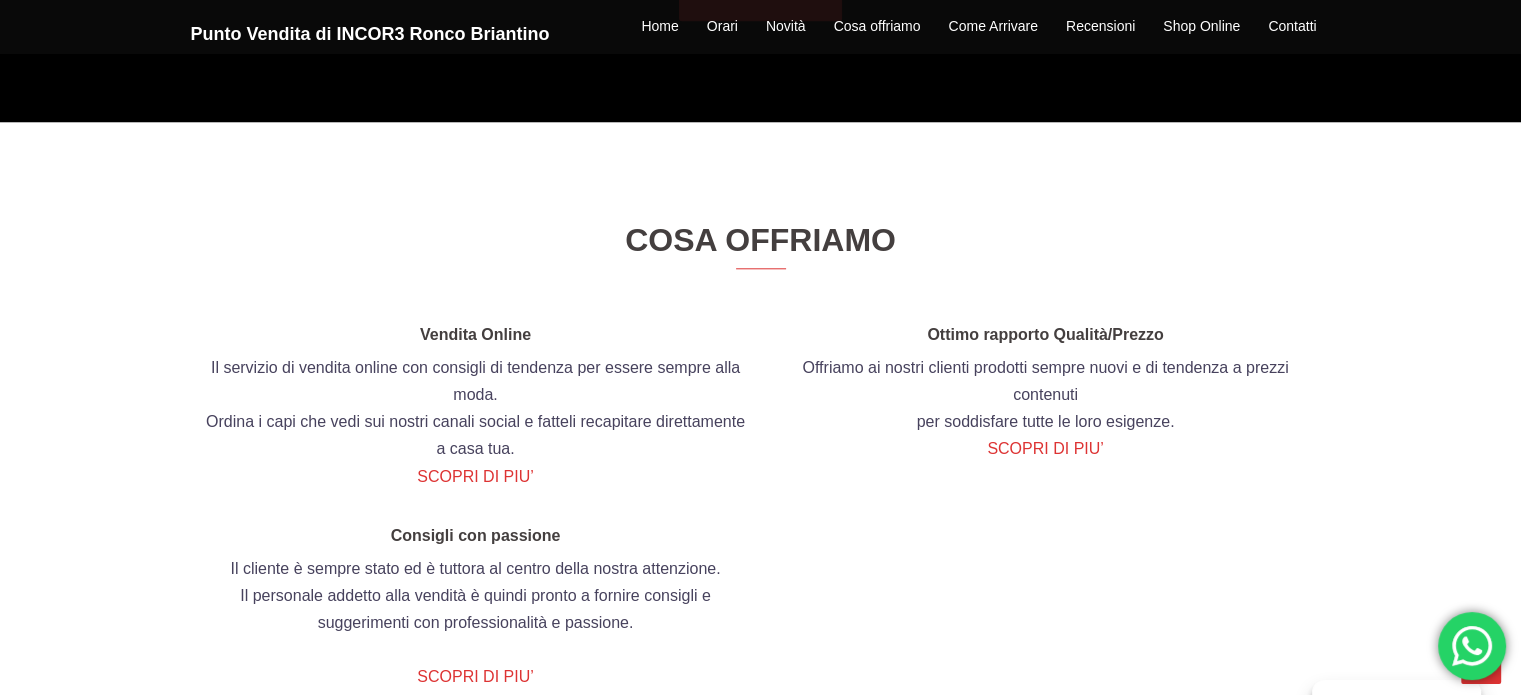 scroll, scrollTop: 2033, scrollLeft: 0, axis: vertical 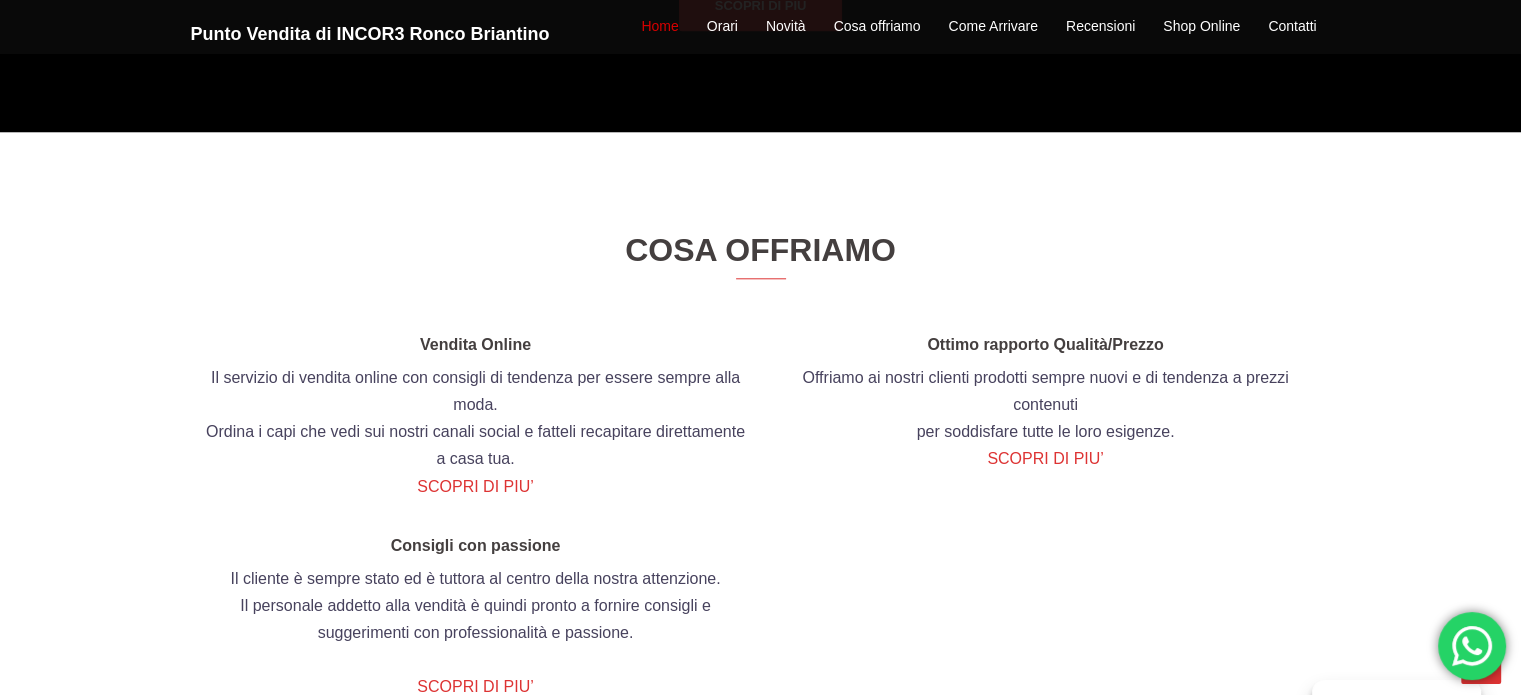click on "Home" at bounding box center [659, 27] 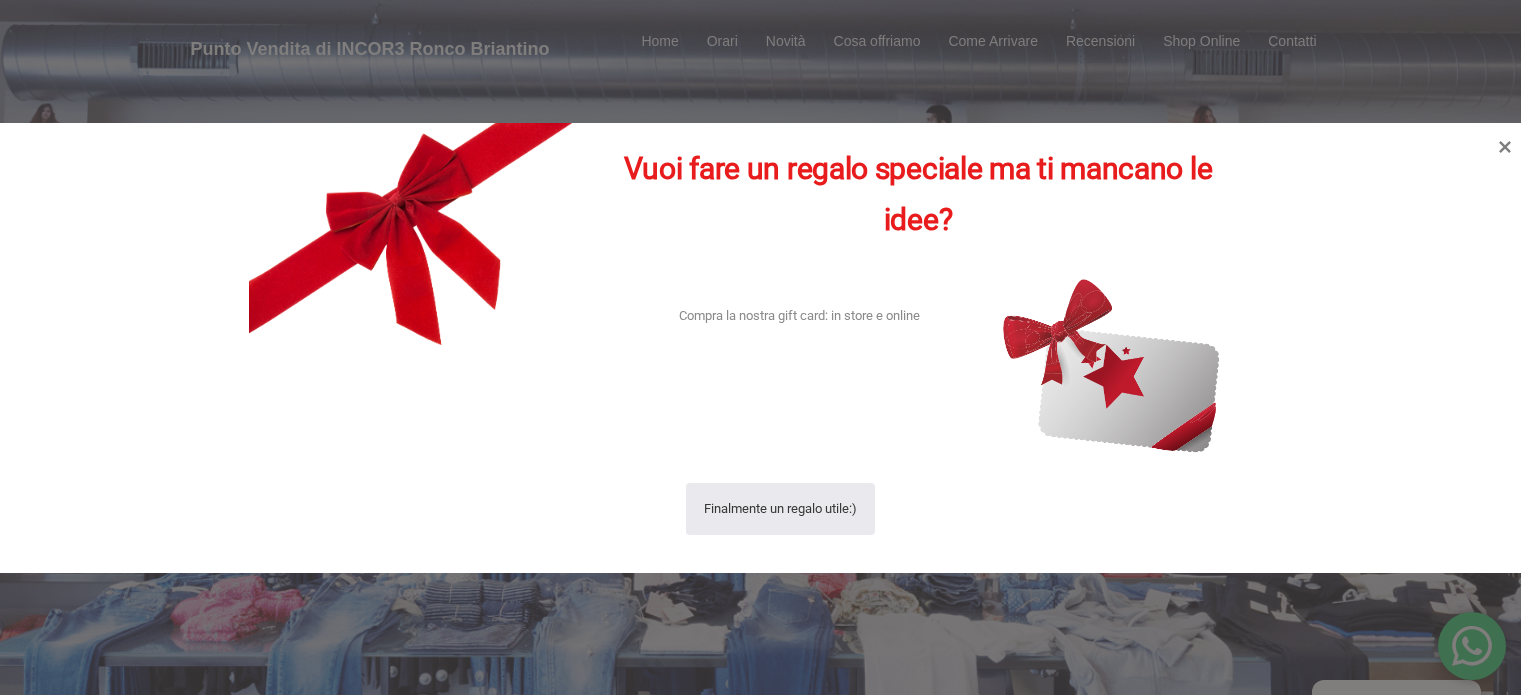 scroll, scrollTop: 0, scrollLeft: 0, axis: both 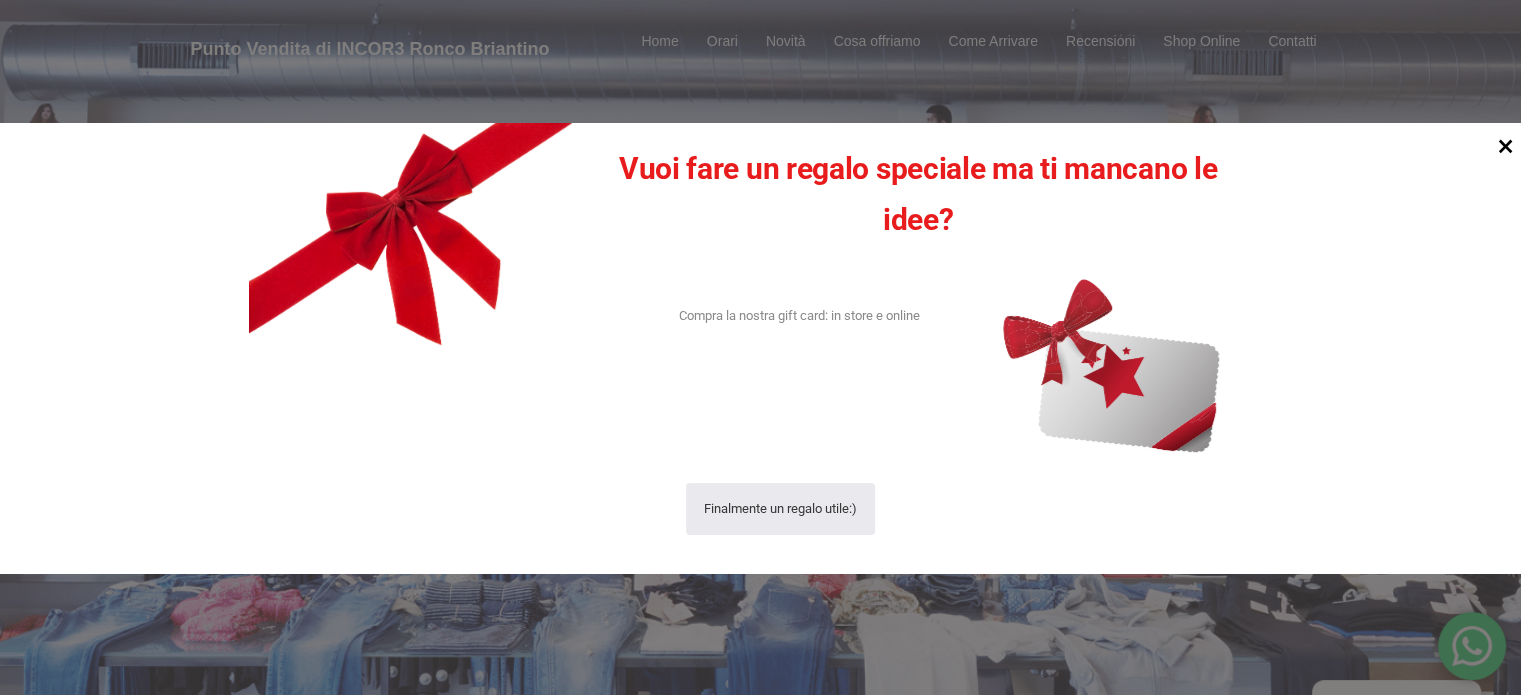 click 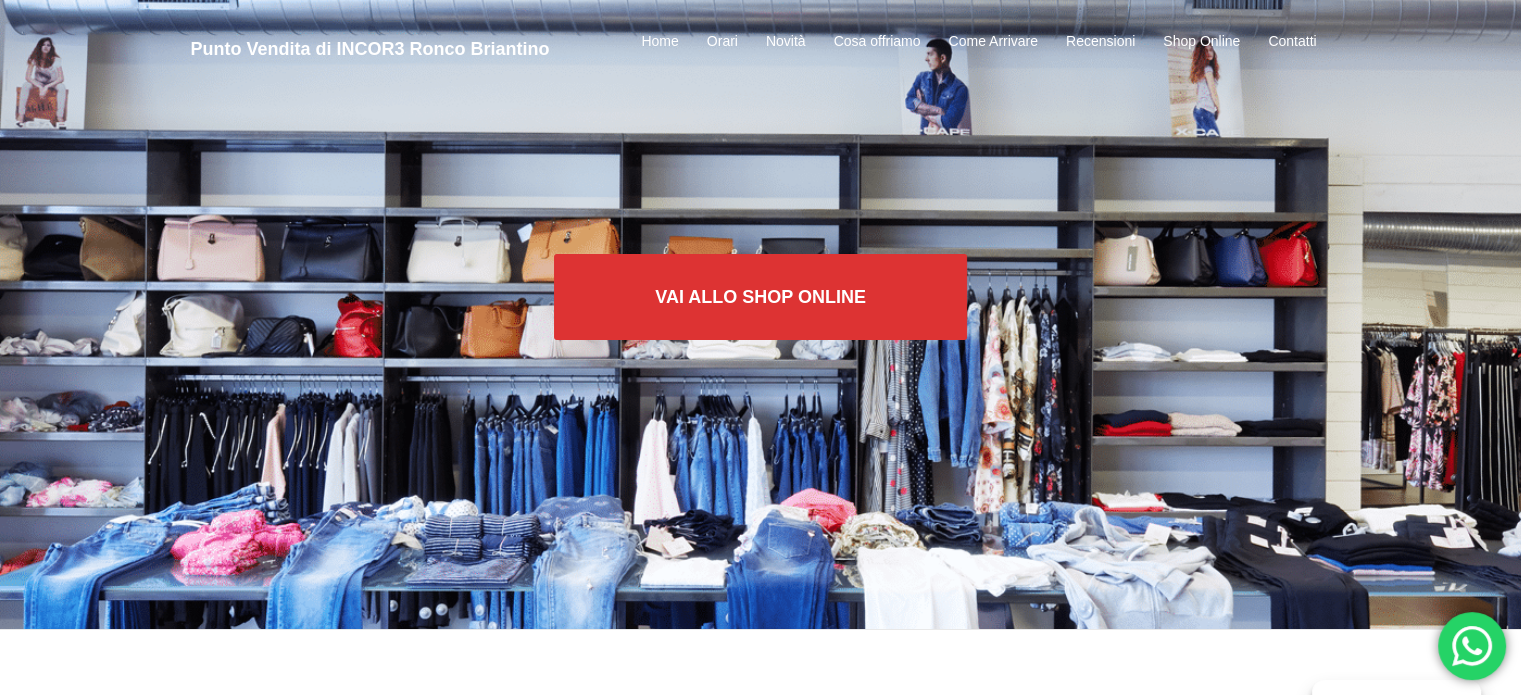 scroll, scrollTop: 0, scrollLeft: 0, axis: both 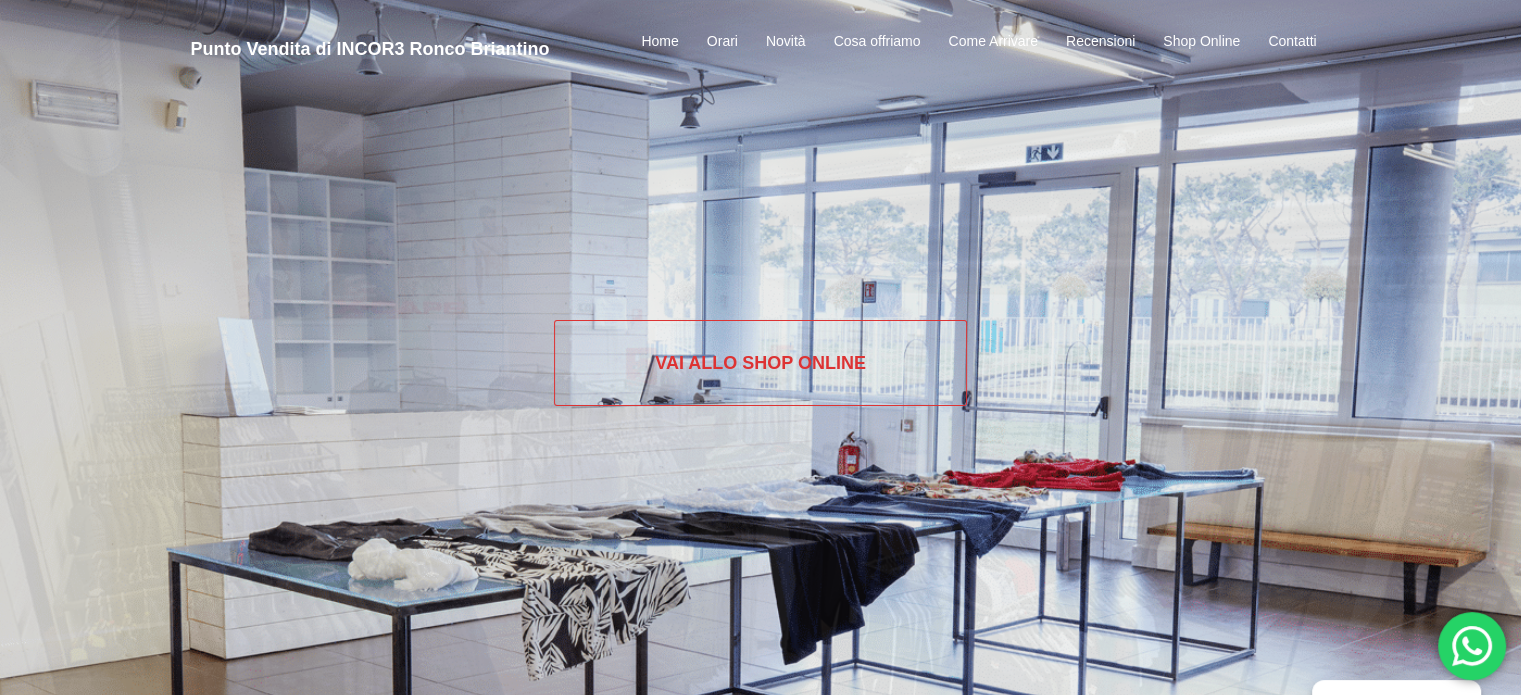click on "Vai allo SHOP ONLINE" at bounding box center [760, 363] 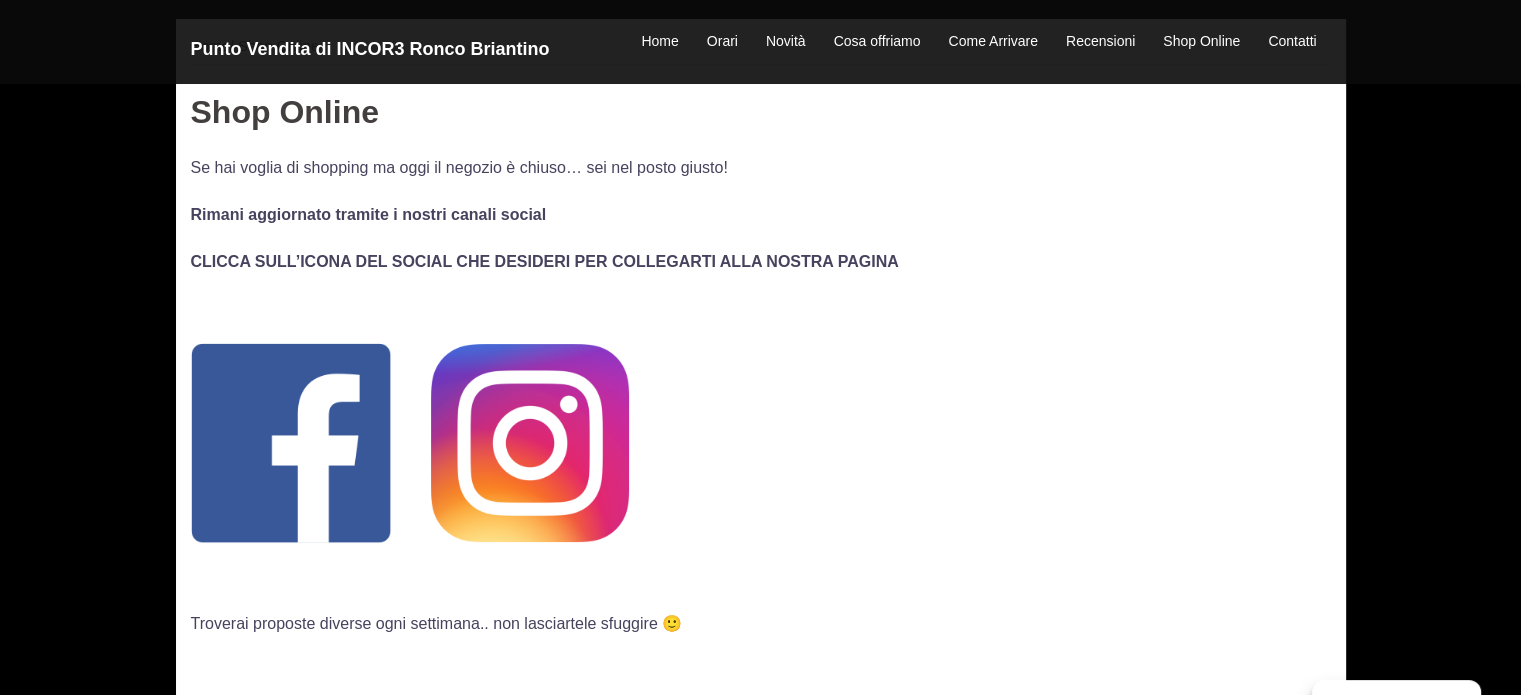 scroll, scrollTop: 100, scrollLeft: 0, axis: vertical 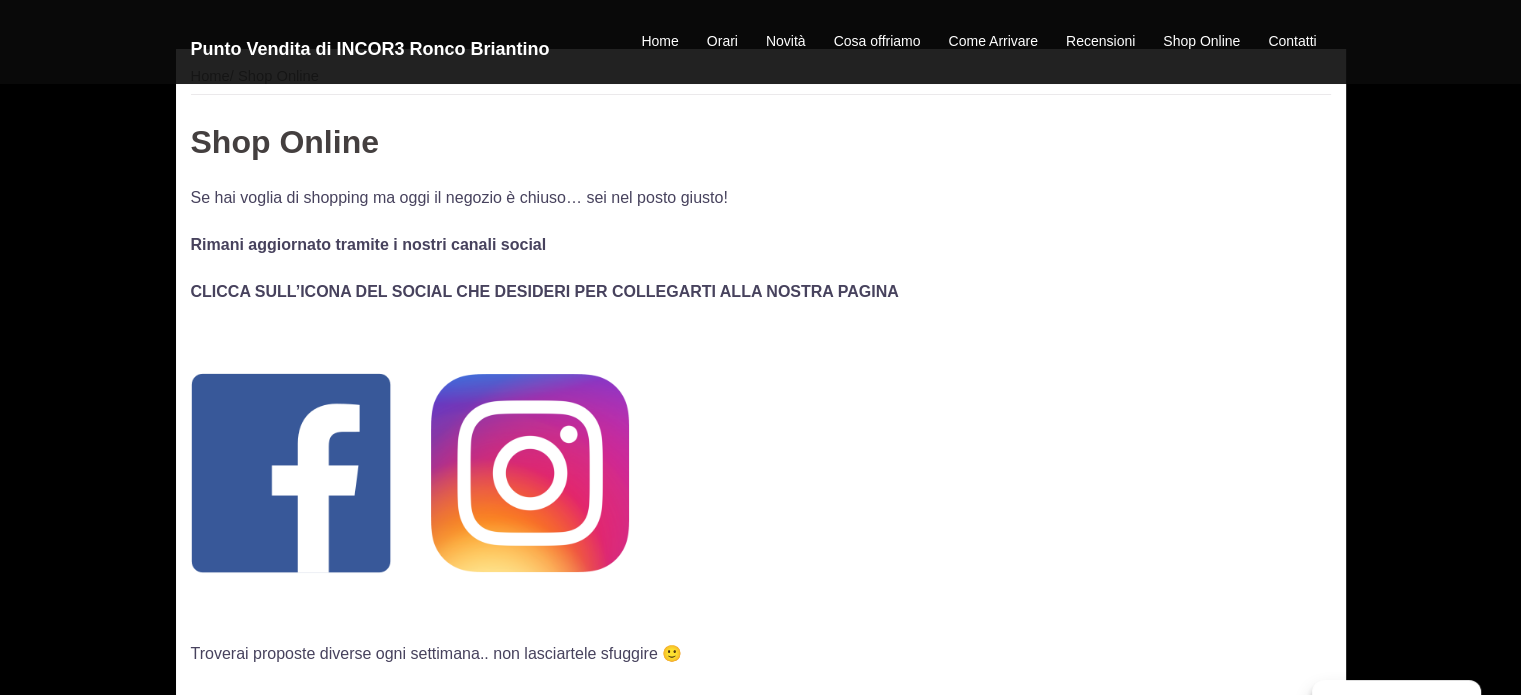 click at bounding box center [291, 473] 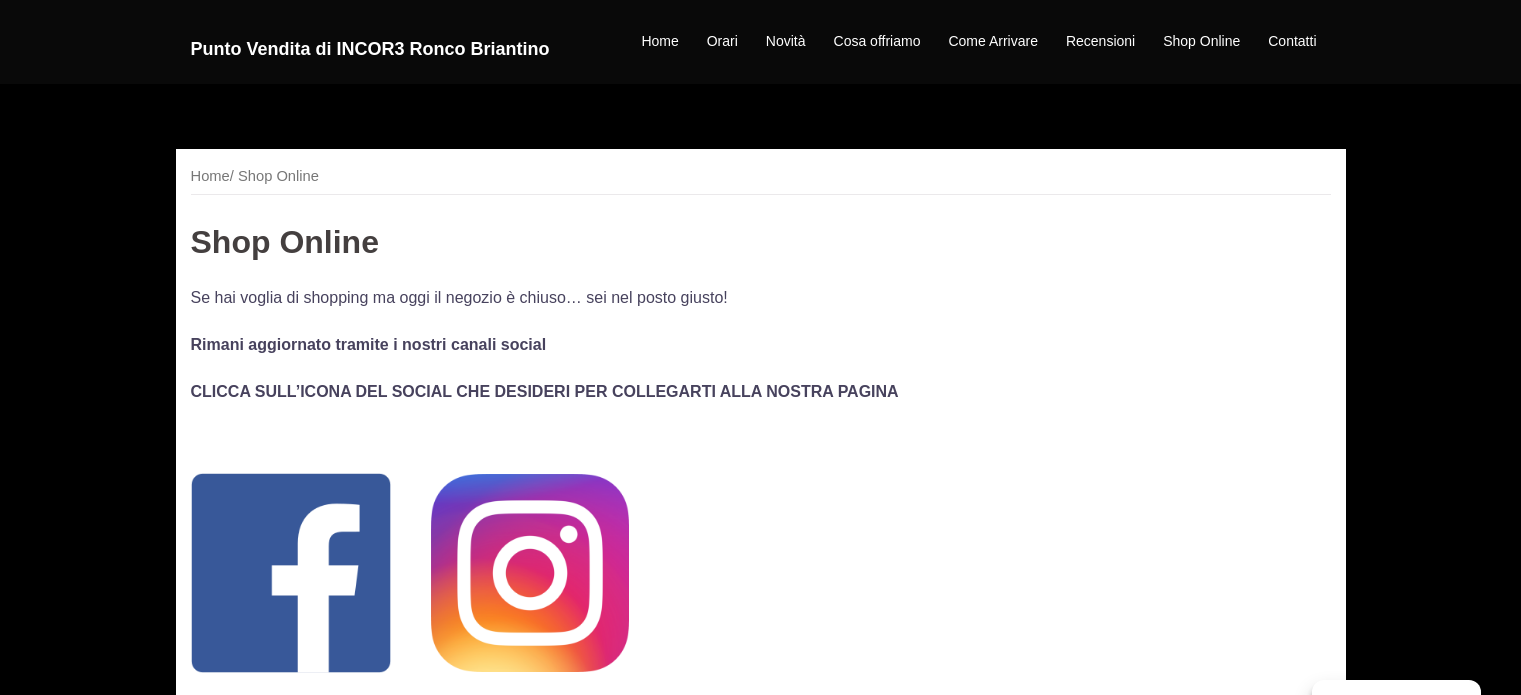 scroll, scrollTop: 100, scrollLeft: 0, axis: vertical 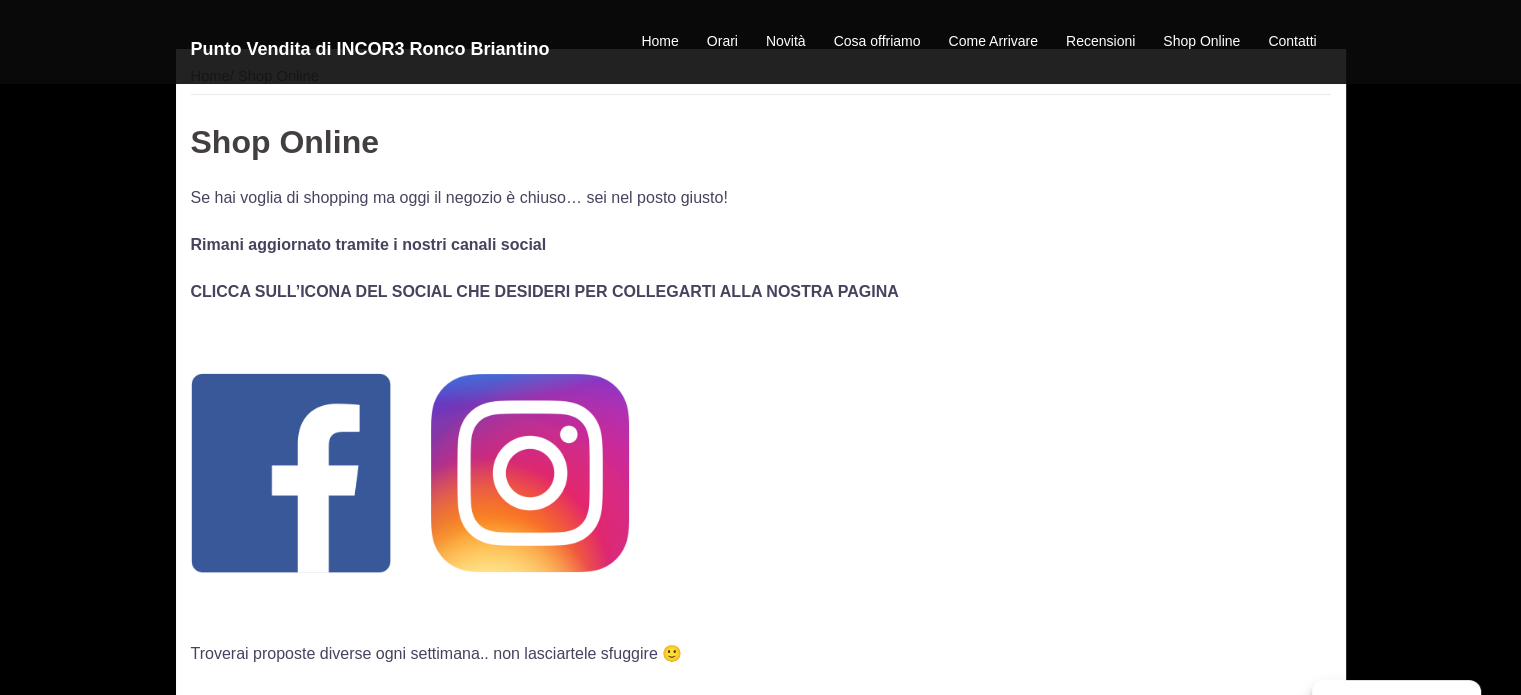 click at bounding box center [530, 473] 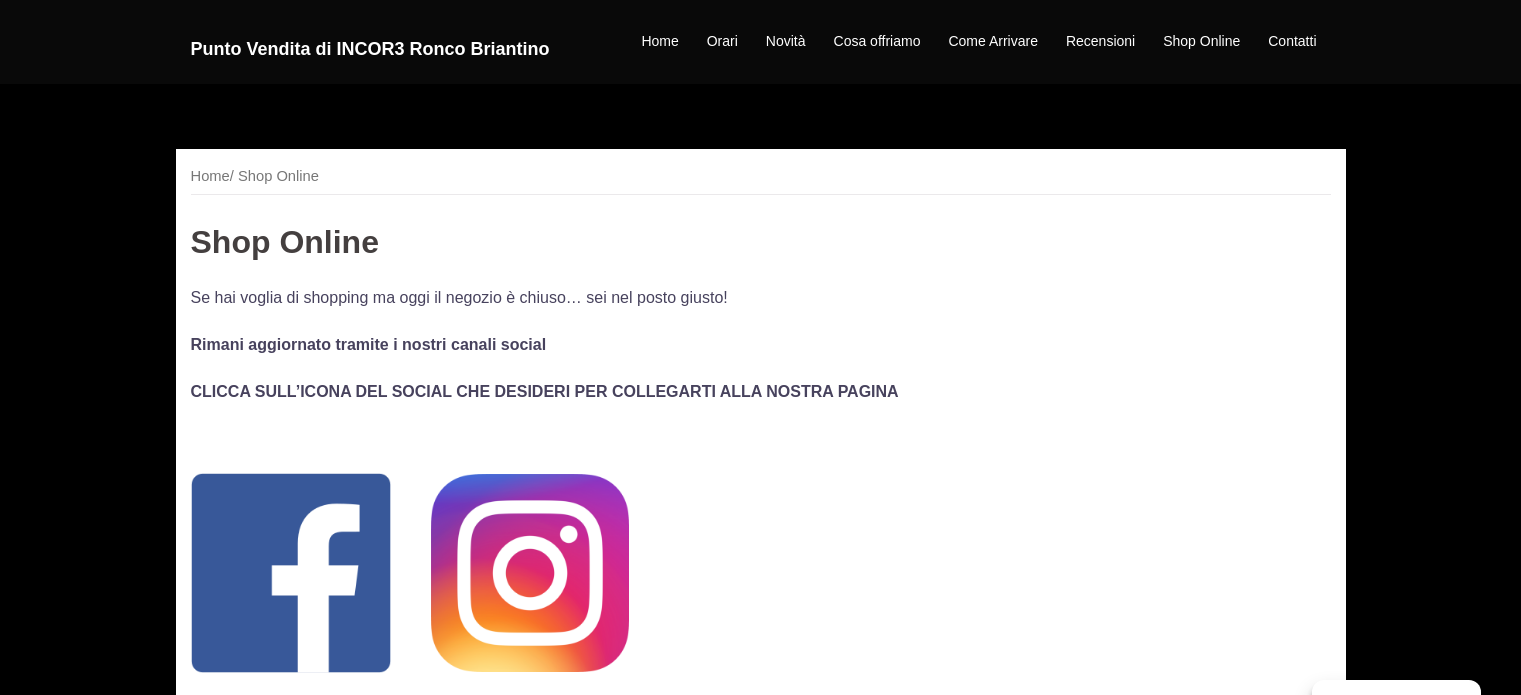 scroll, scrollTop: 100, scrollLeft: 0, axis: vertical 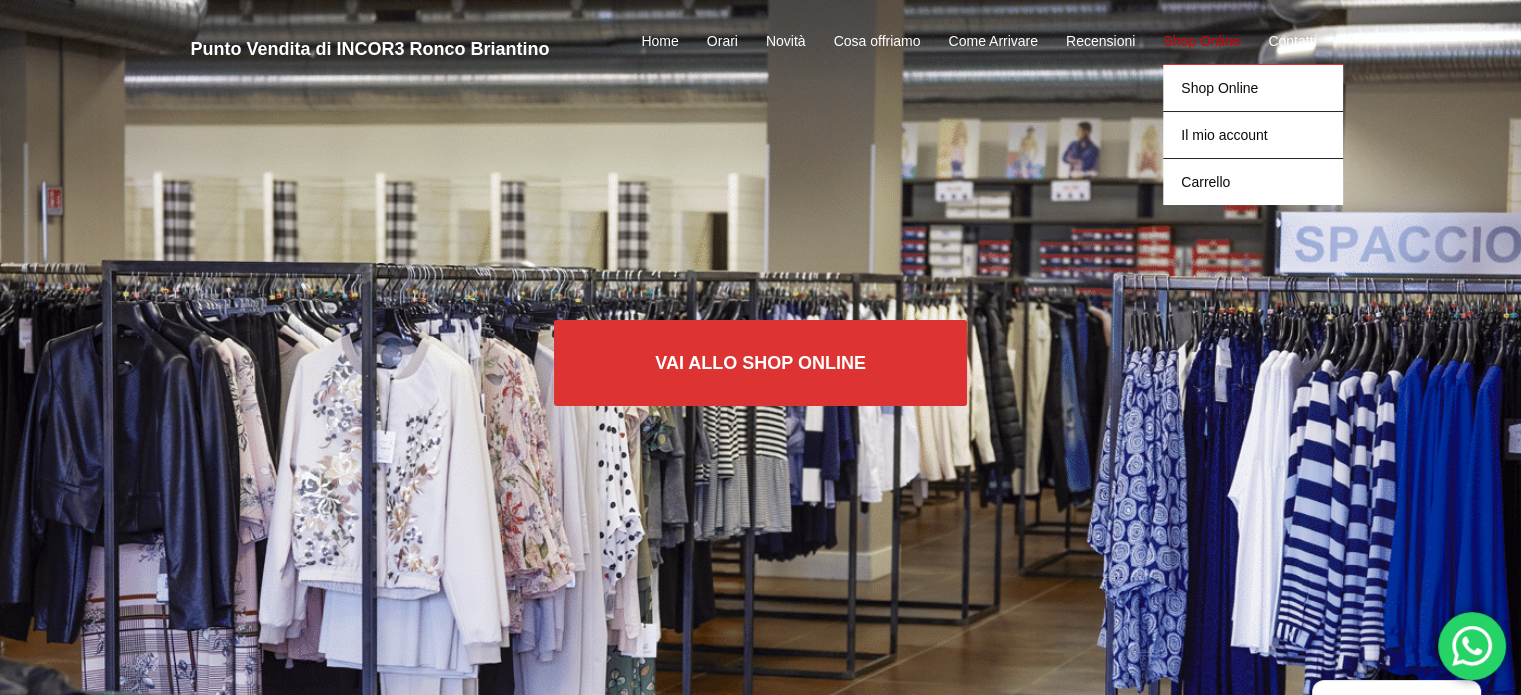click on "Shop Online" at bounding box center [1201, 42] 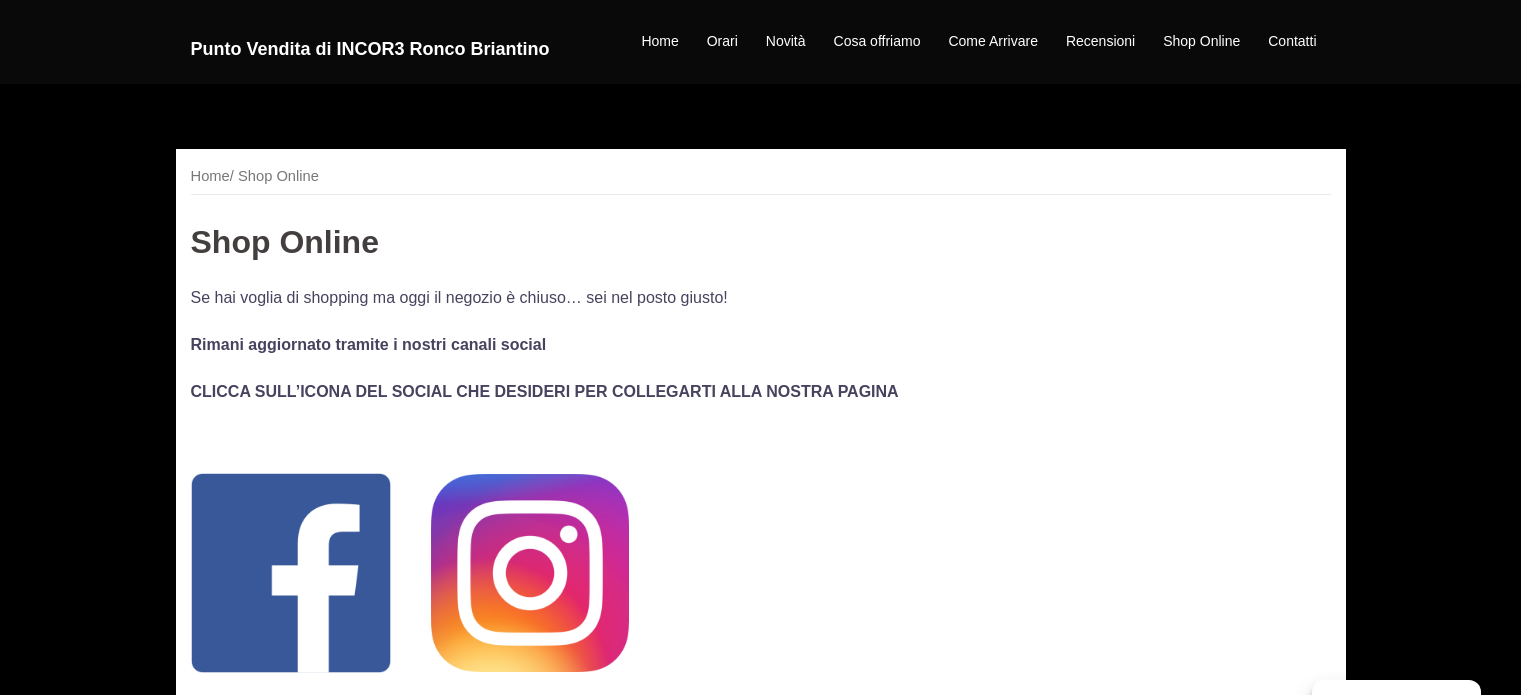 scroll, scrollTop: 0, scrollLeft: 0, axis: both 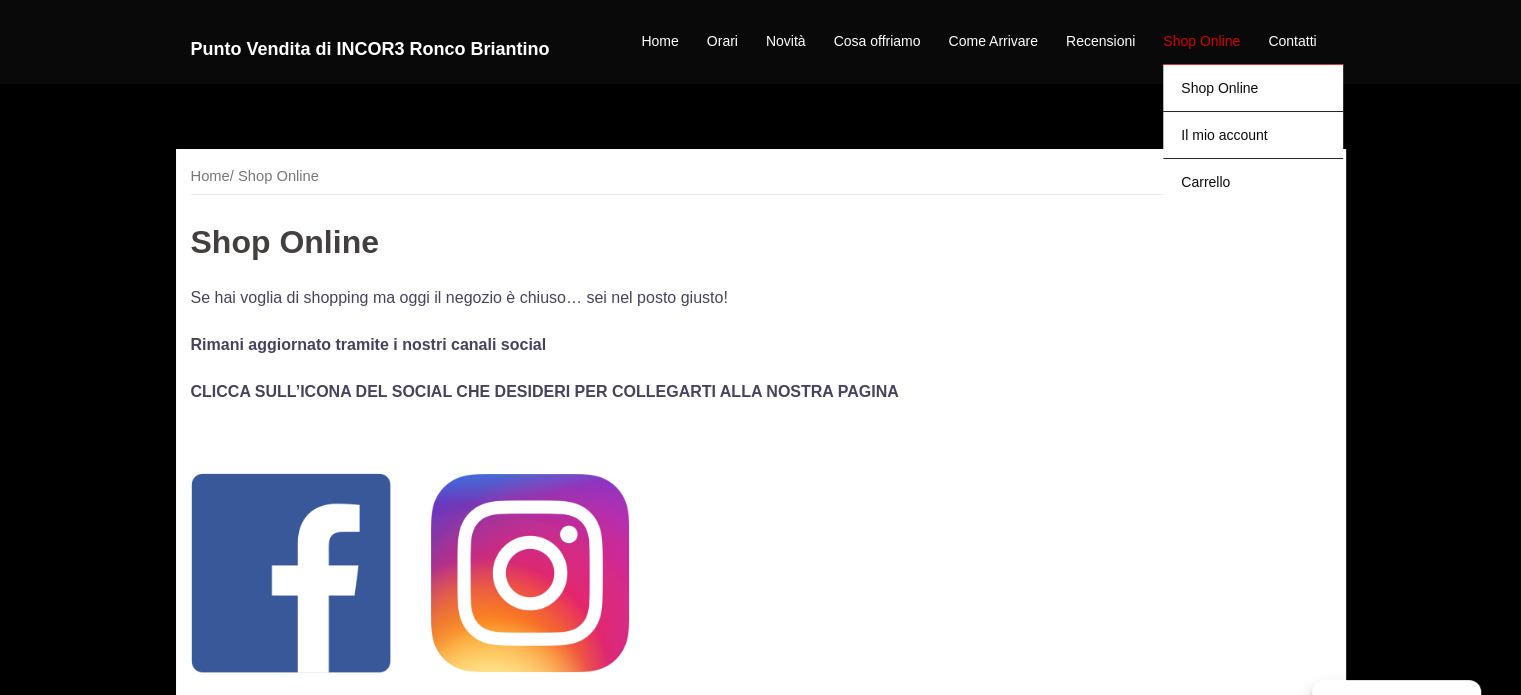 click on "Shop Online" at bounding box center (1201, 42) 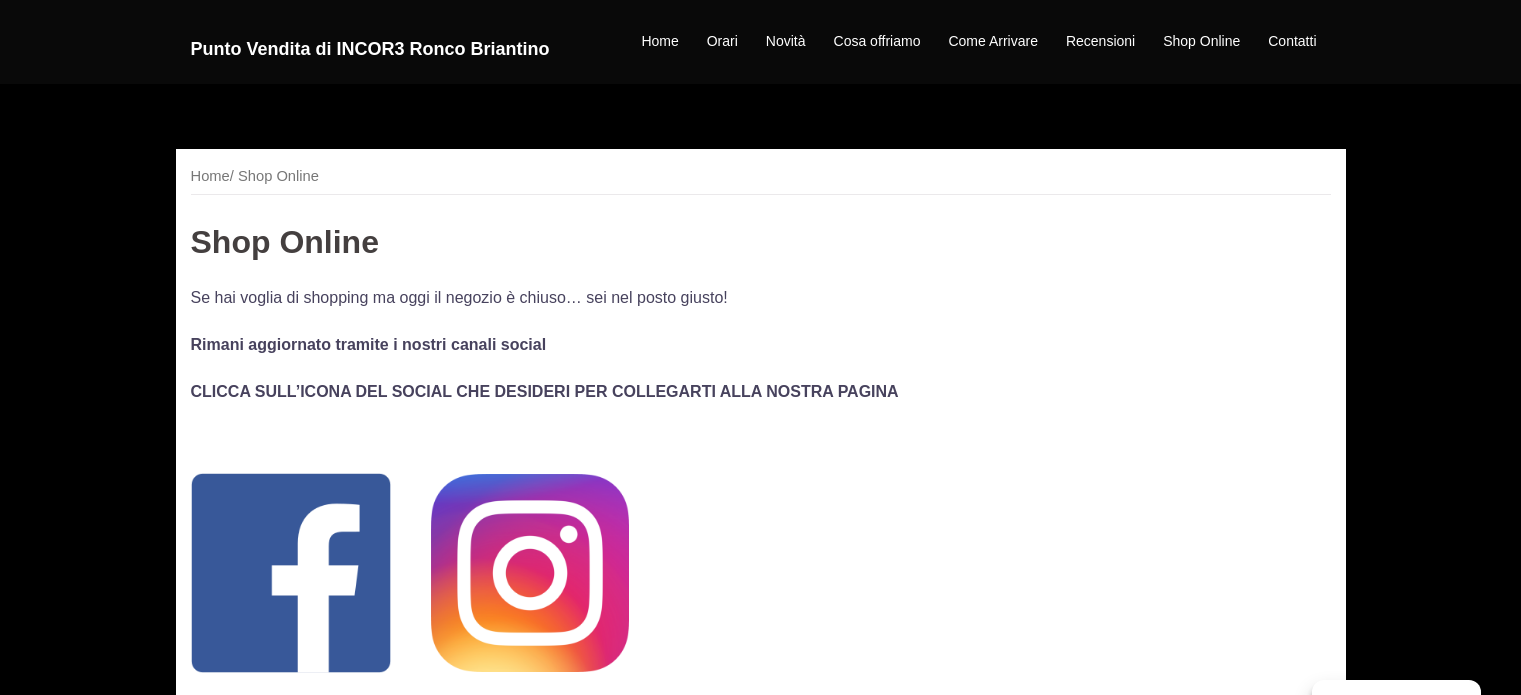 scroll, scrollTop: 0, scrollLeft: 0, axis: both 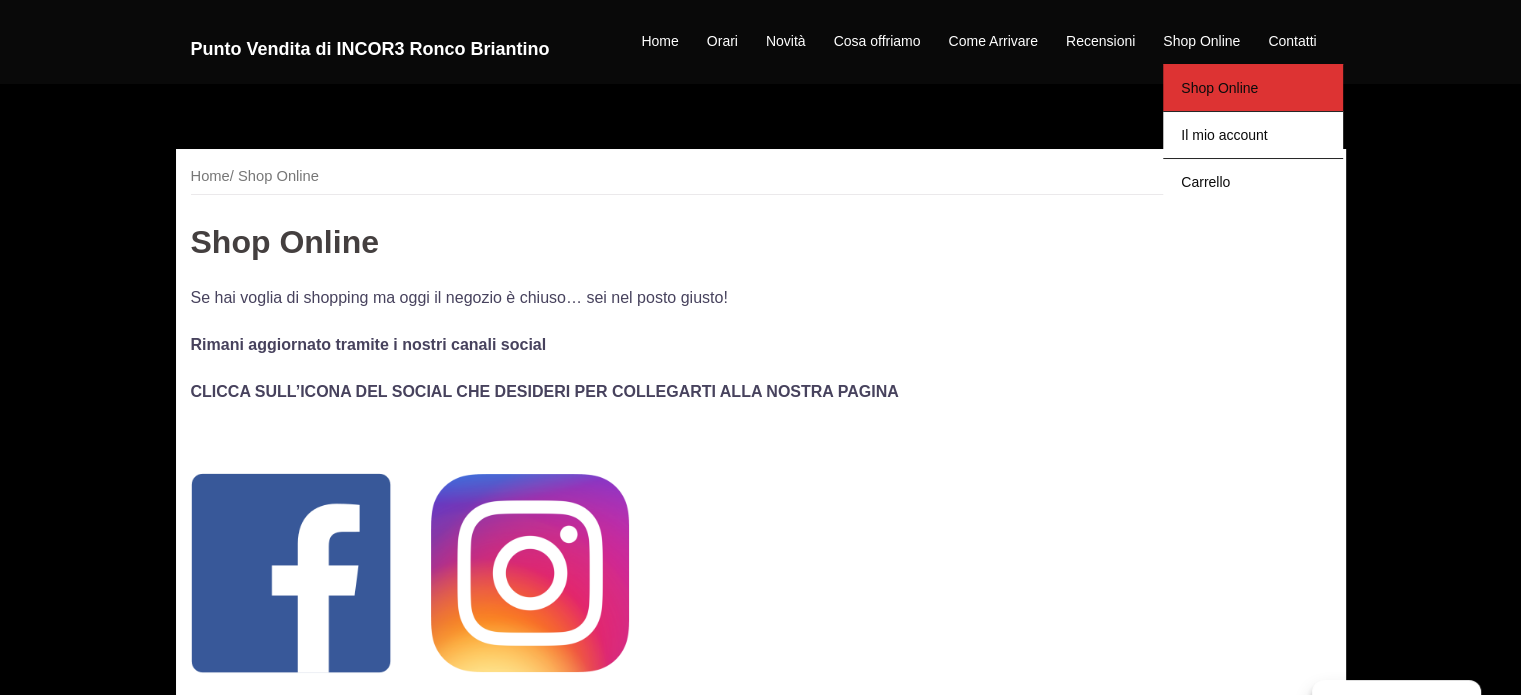 click on "Shop Online" at bounding box center [1253, 87] 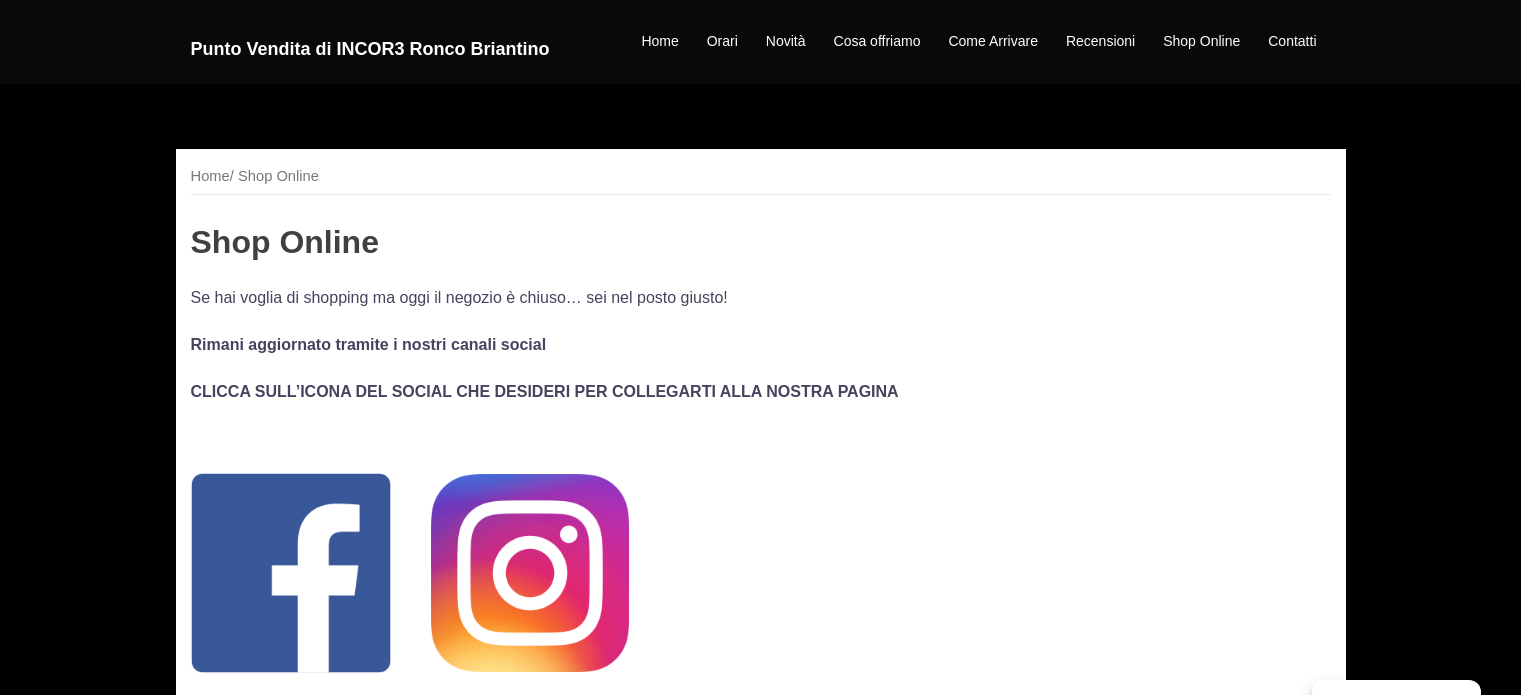 scroll, scrollTop: 0, scrollLeft: 0, axis: both 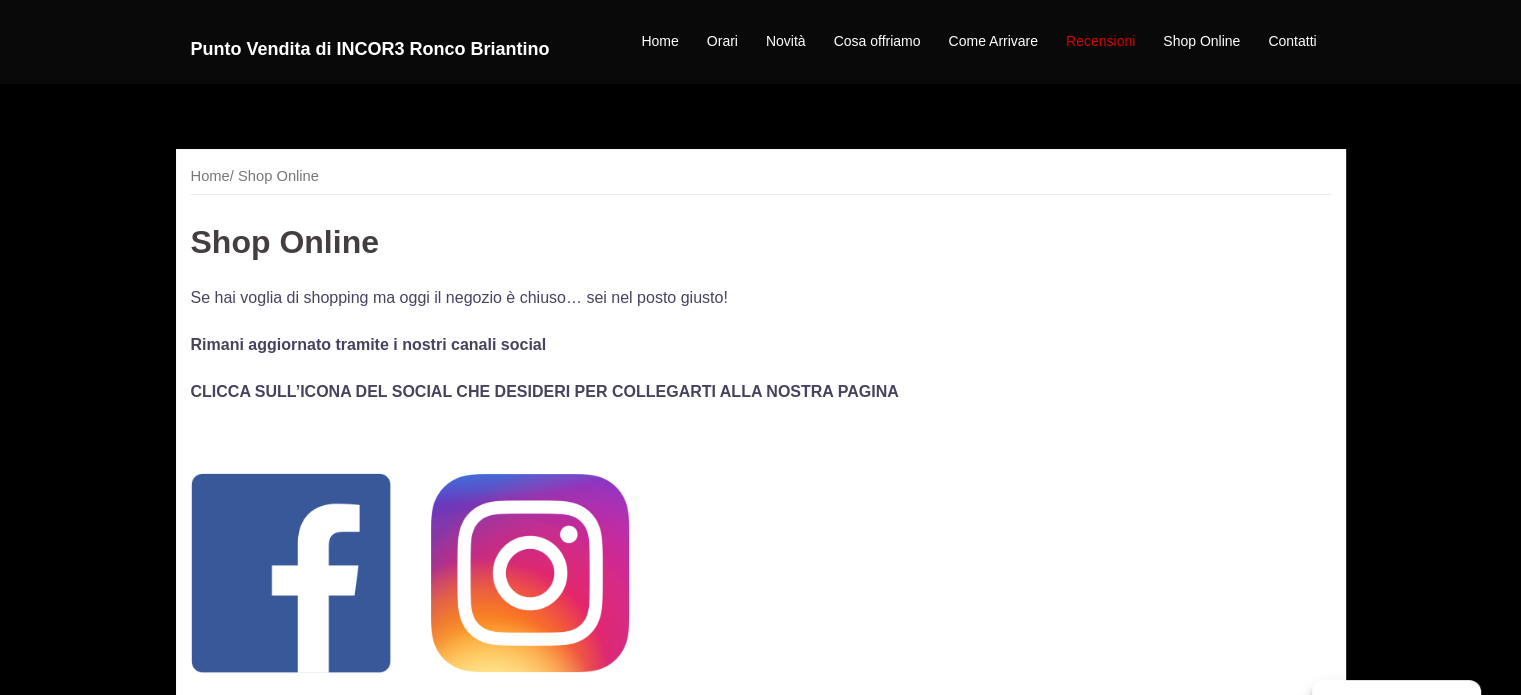 click on "Recensioni" at bounding box center [1100, 42] 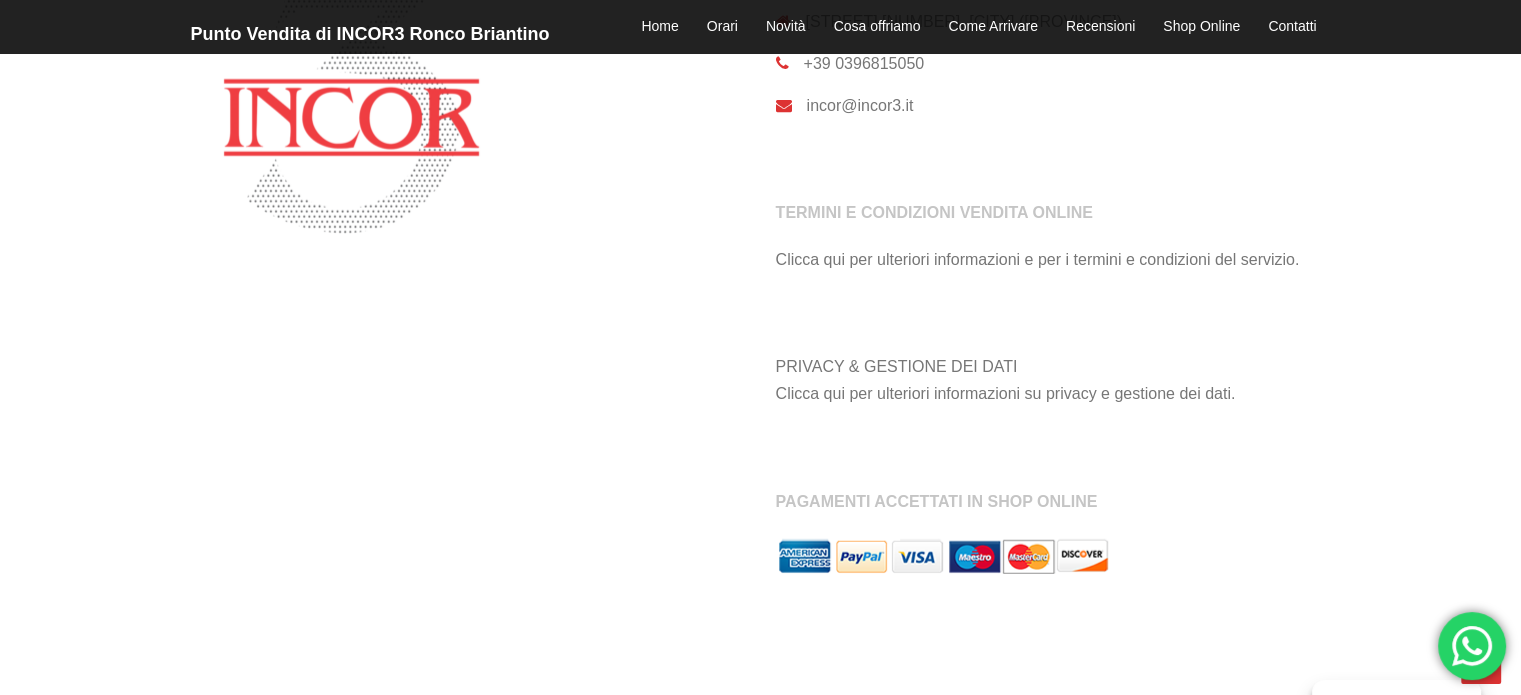 scroll, scrollTop: 4711, scrollLeft: 0, axis: vertical 